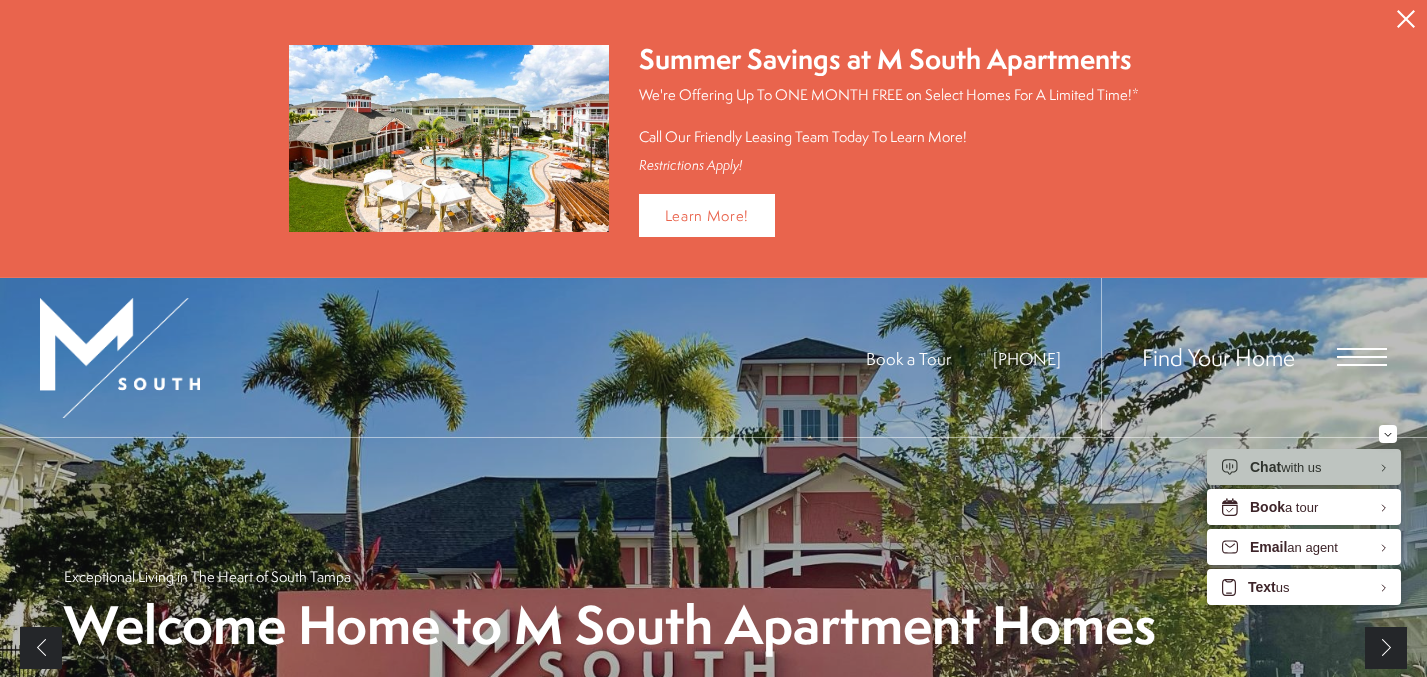scroll, scrollTop: 366, scrollLeft: 0, axis: vertical 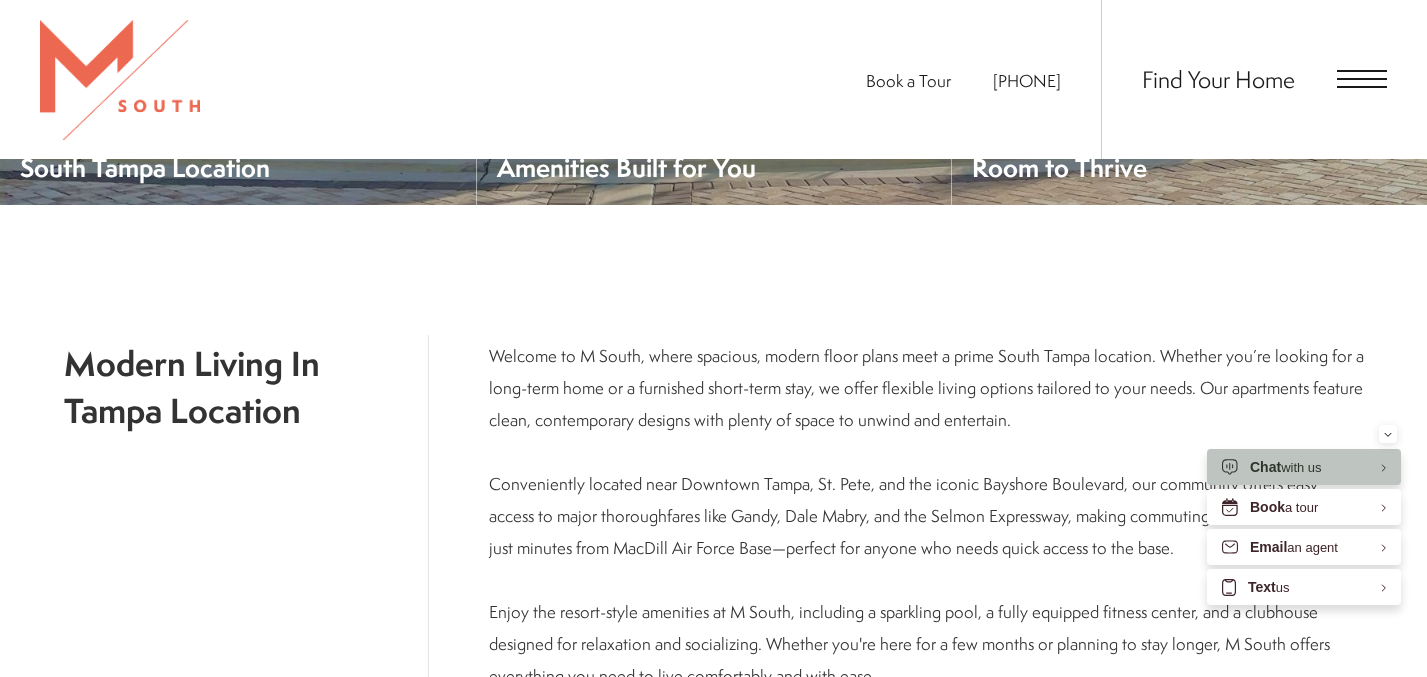 click at bounding box center [1362, 79] 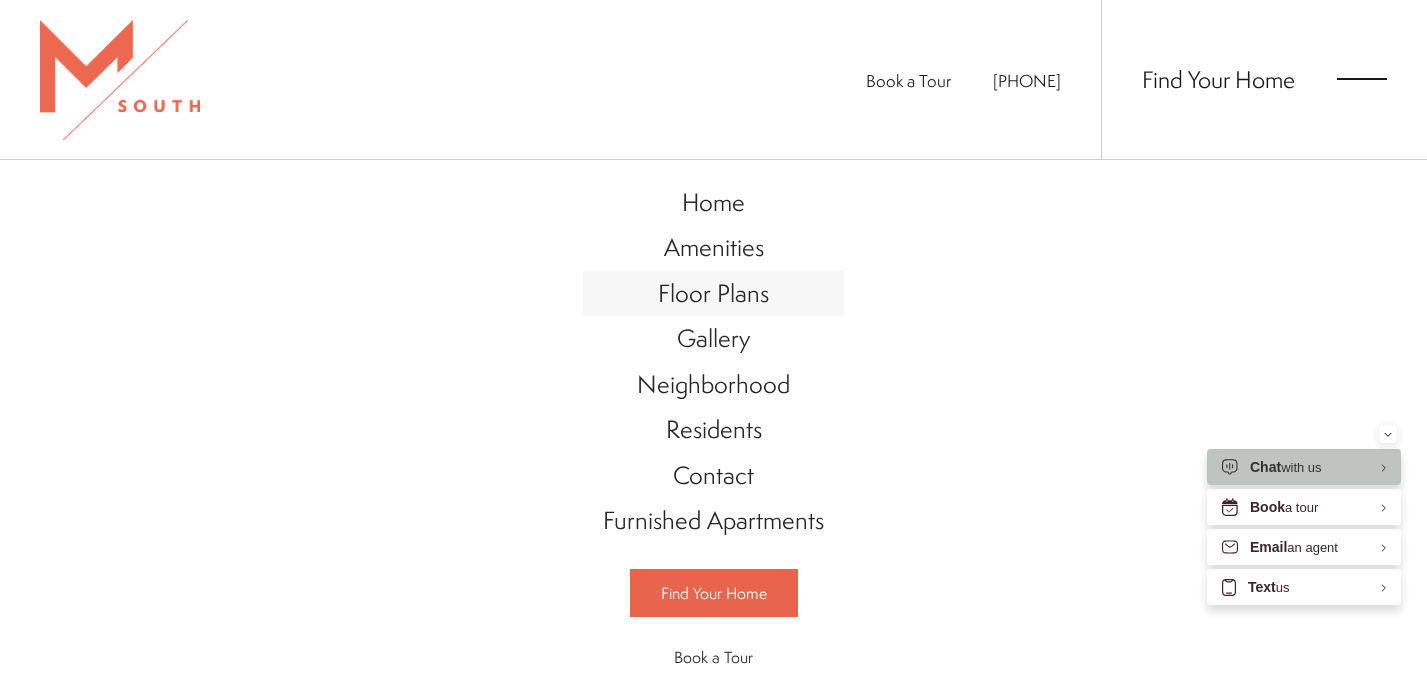 click on "Floor Plans" at bounding box center (713, 293) 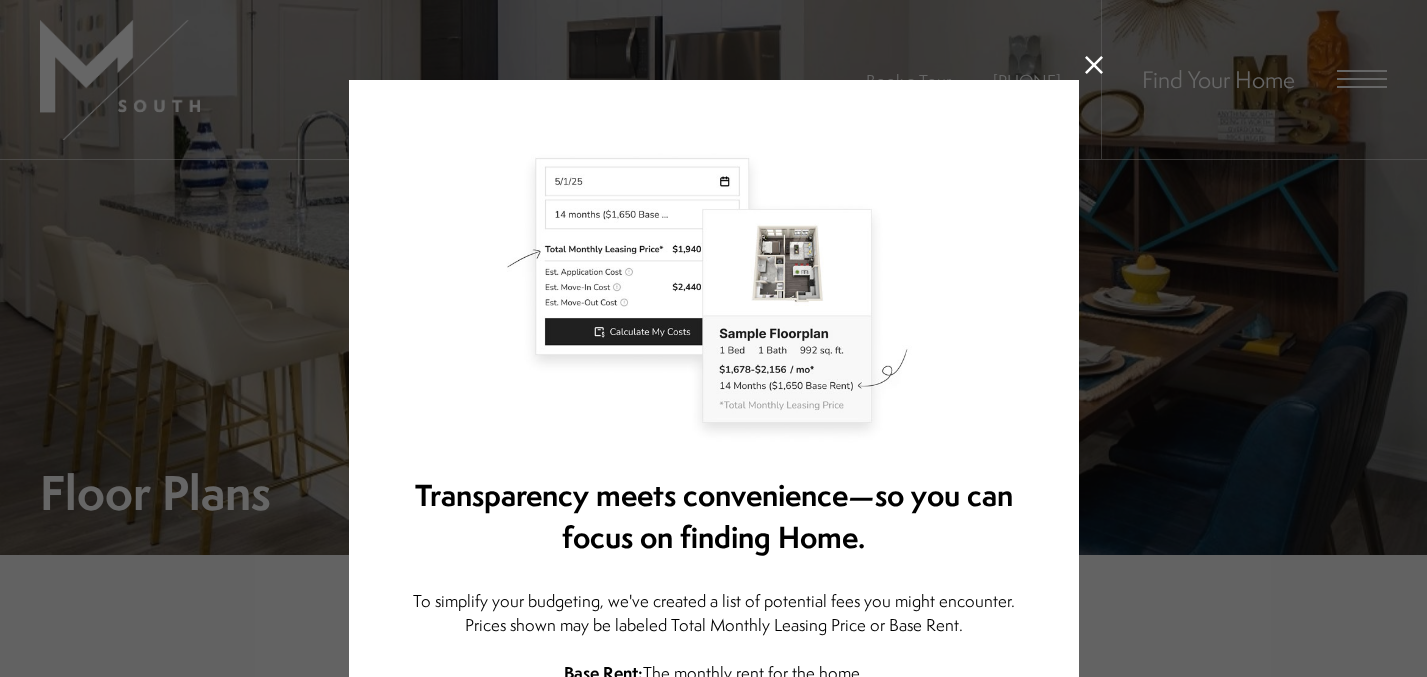 scroll, scrollTop: 0, scrollLeft: 0, axis: both 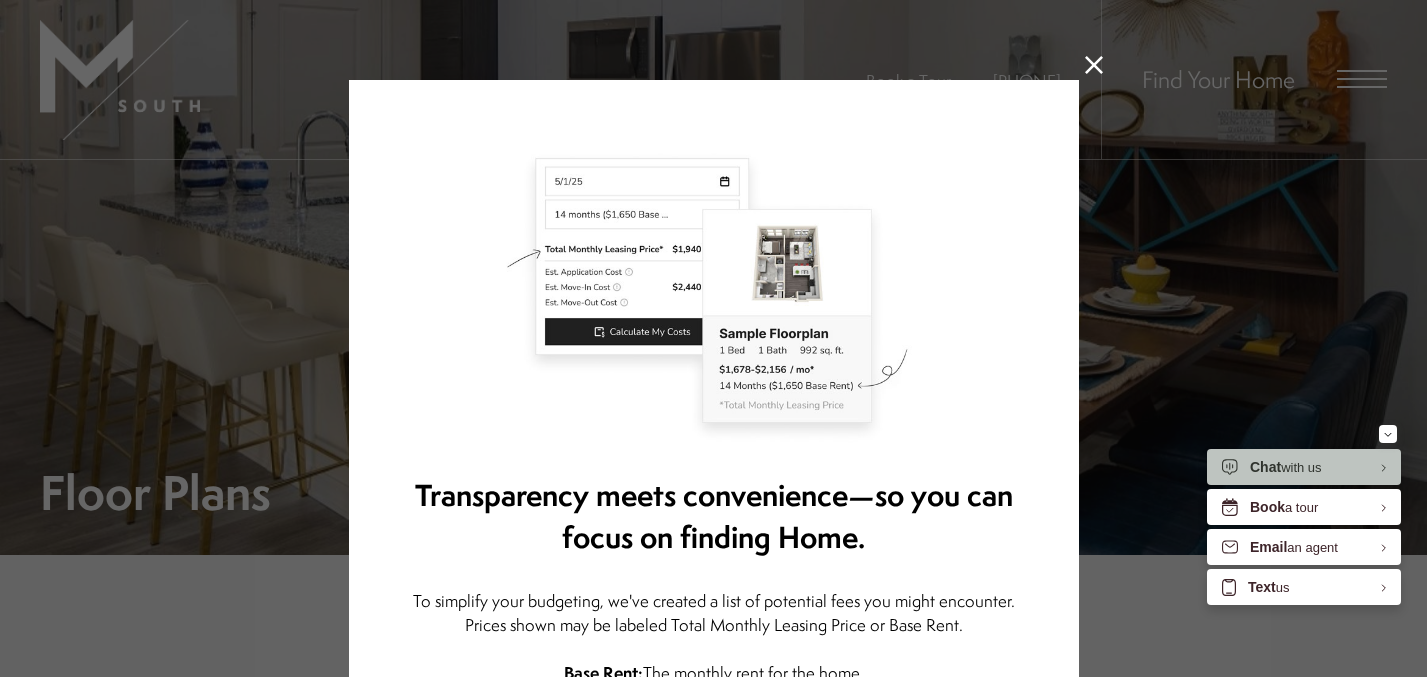 click 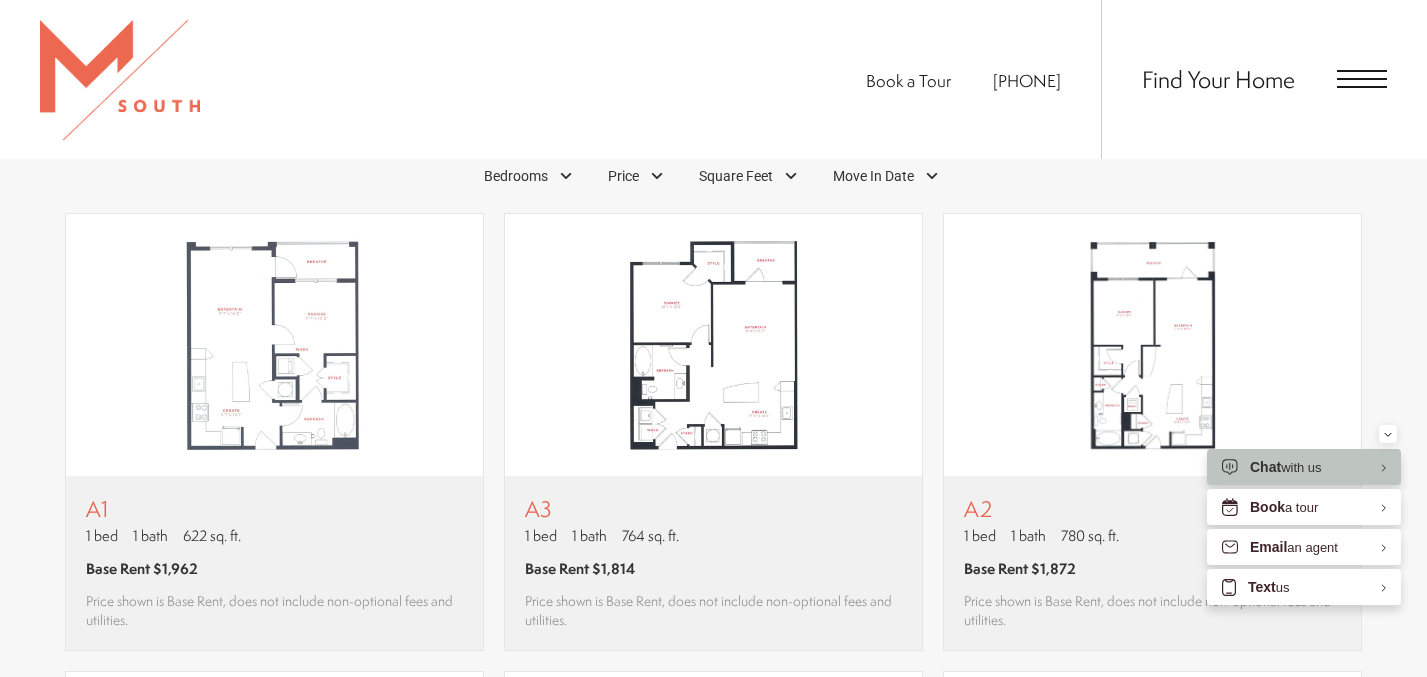scroll, scrollTop: 1208, scrollLeft: 0, axis: vertical 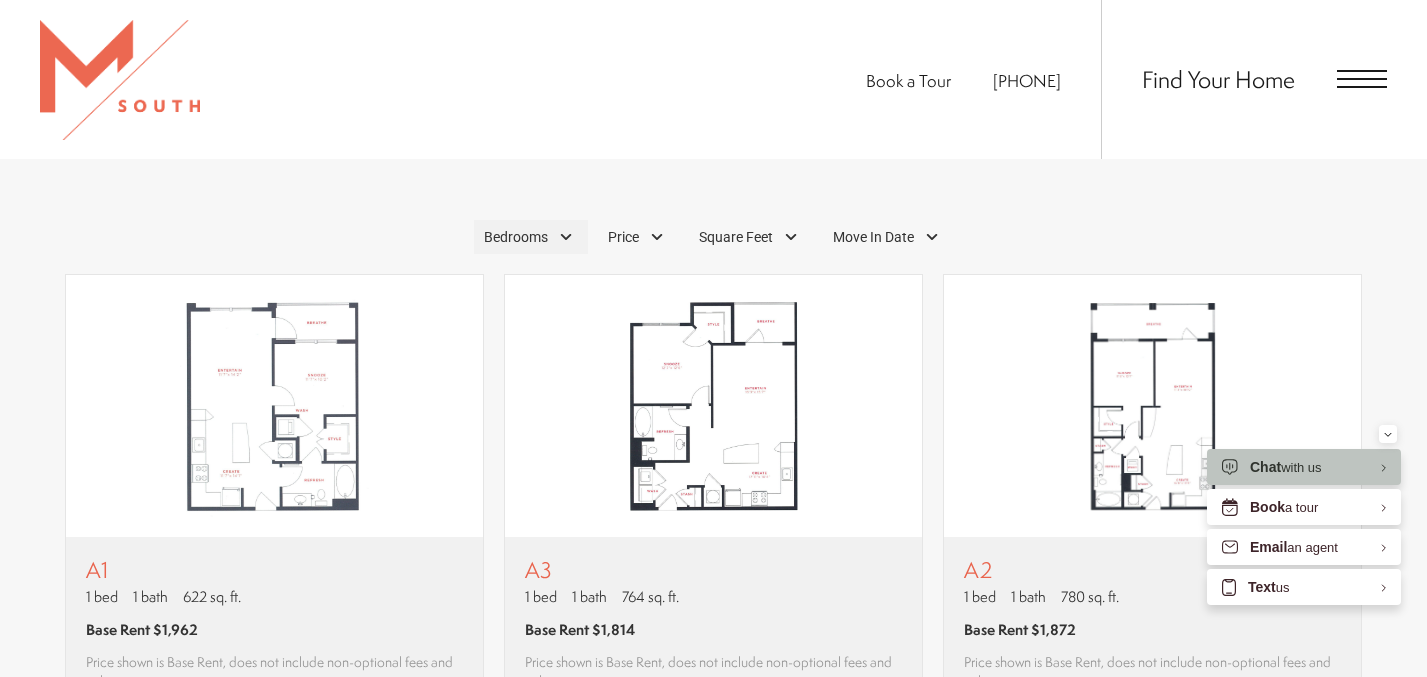 click on "Bedrooms" at bounding box center (531, 237) 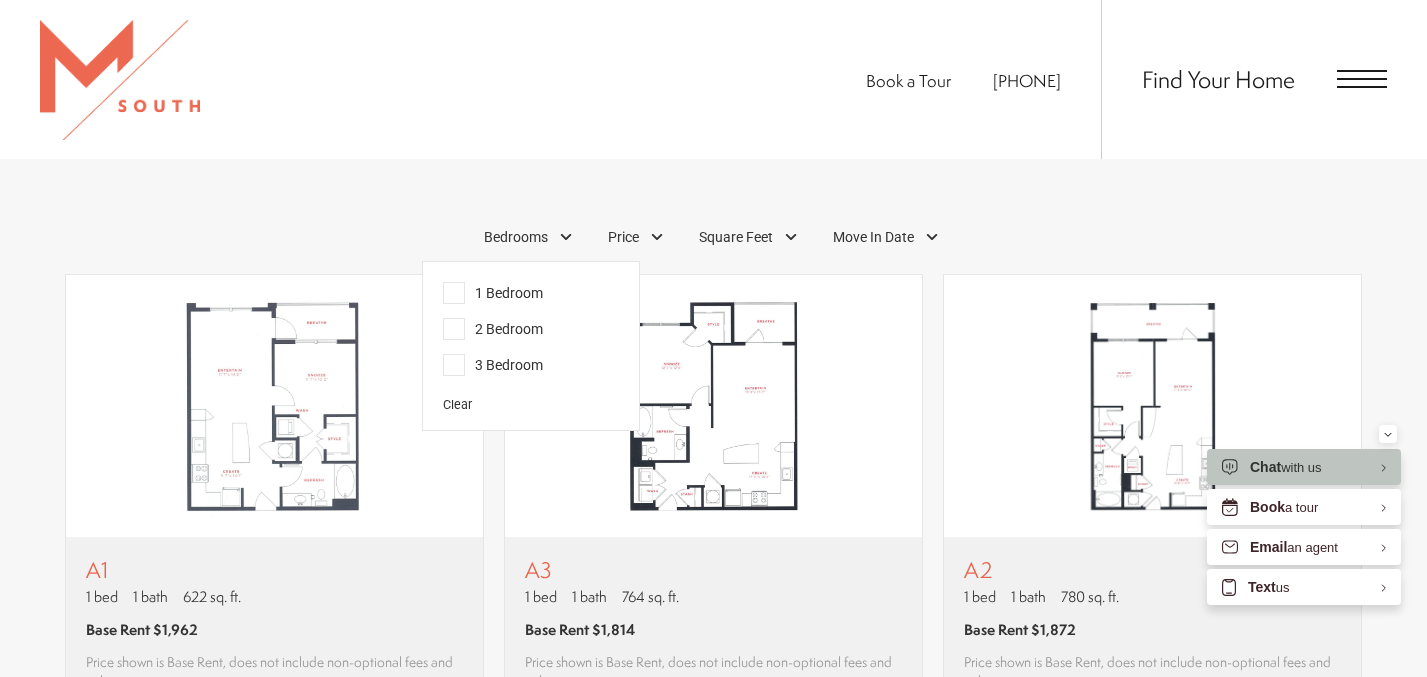 click on "2 Bedroom" at bounding box center [493, 329] 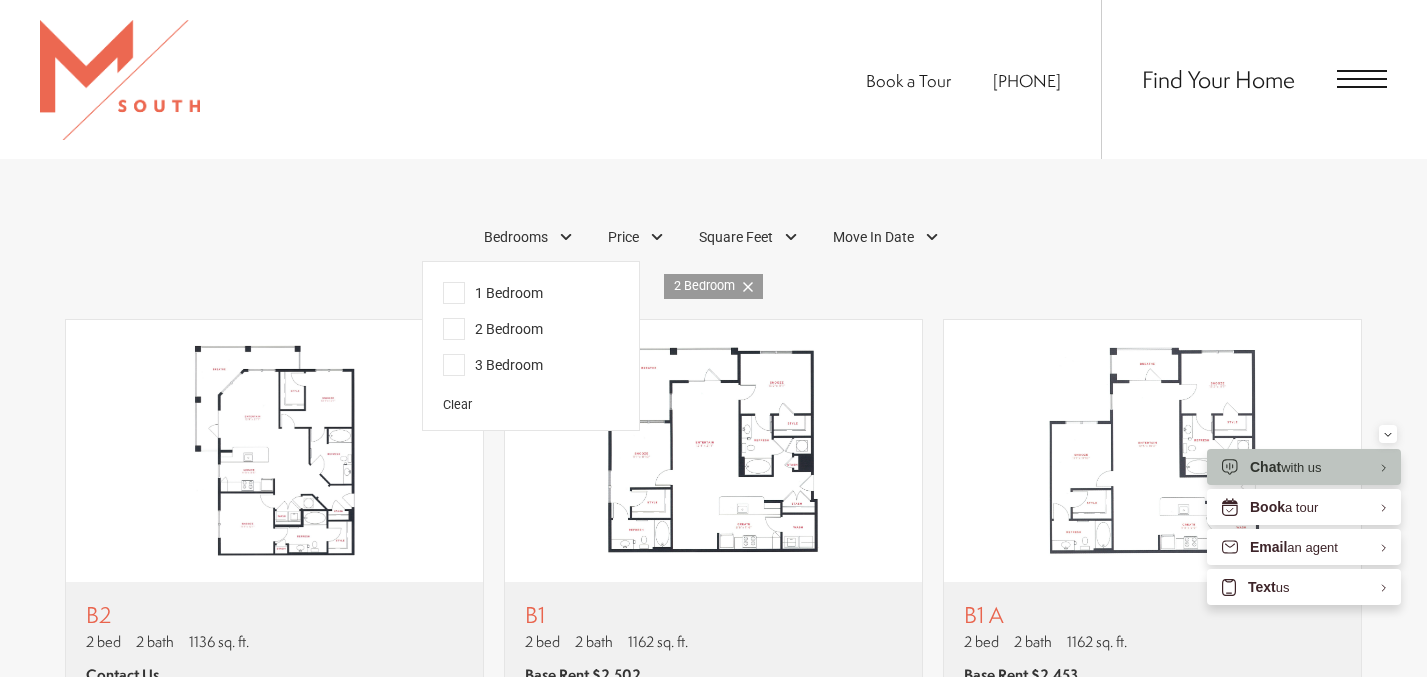 click on "1
Bedrooms
1 Bedroom
2 Bedroom
3 Bedroom
Clear" at bounding box center [713, 516] 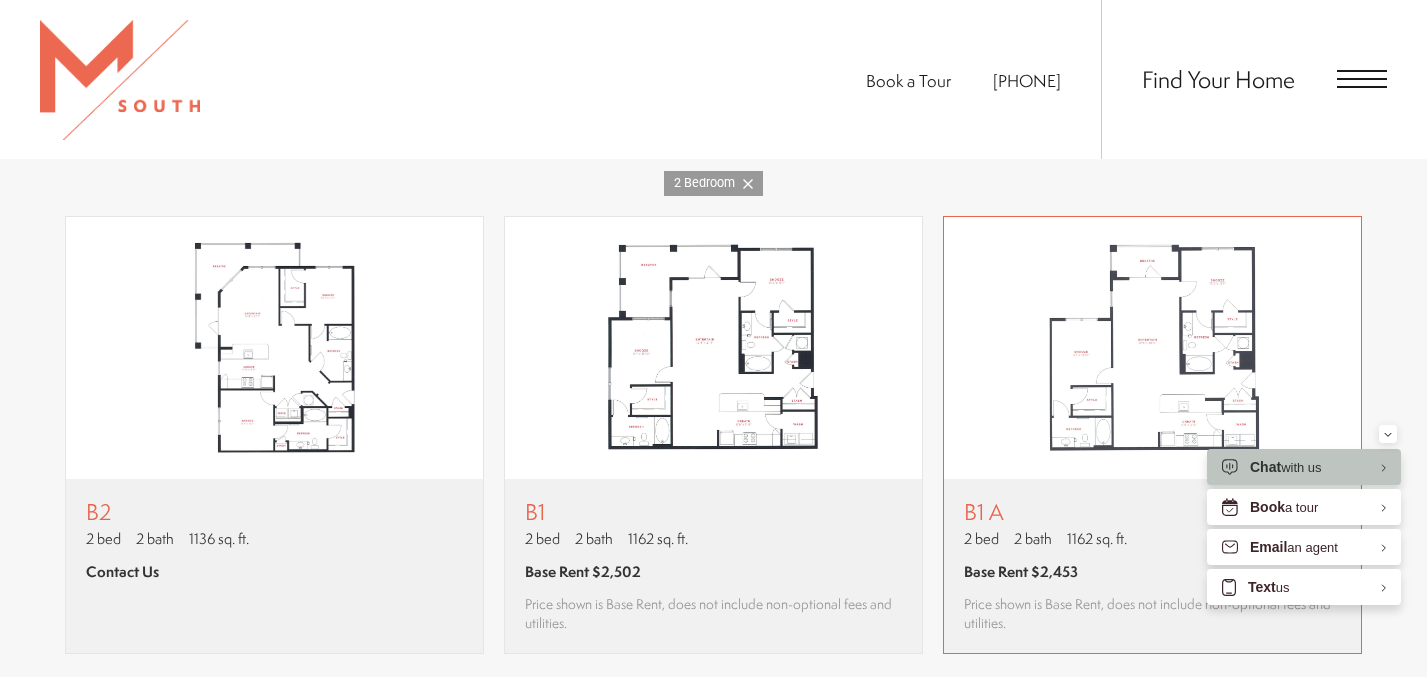scroll, scrollTop: 1312, scrollLeft: 0, axis: vertical 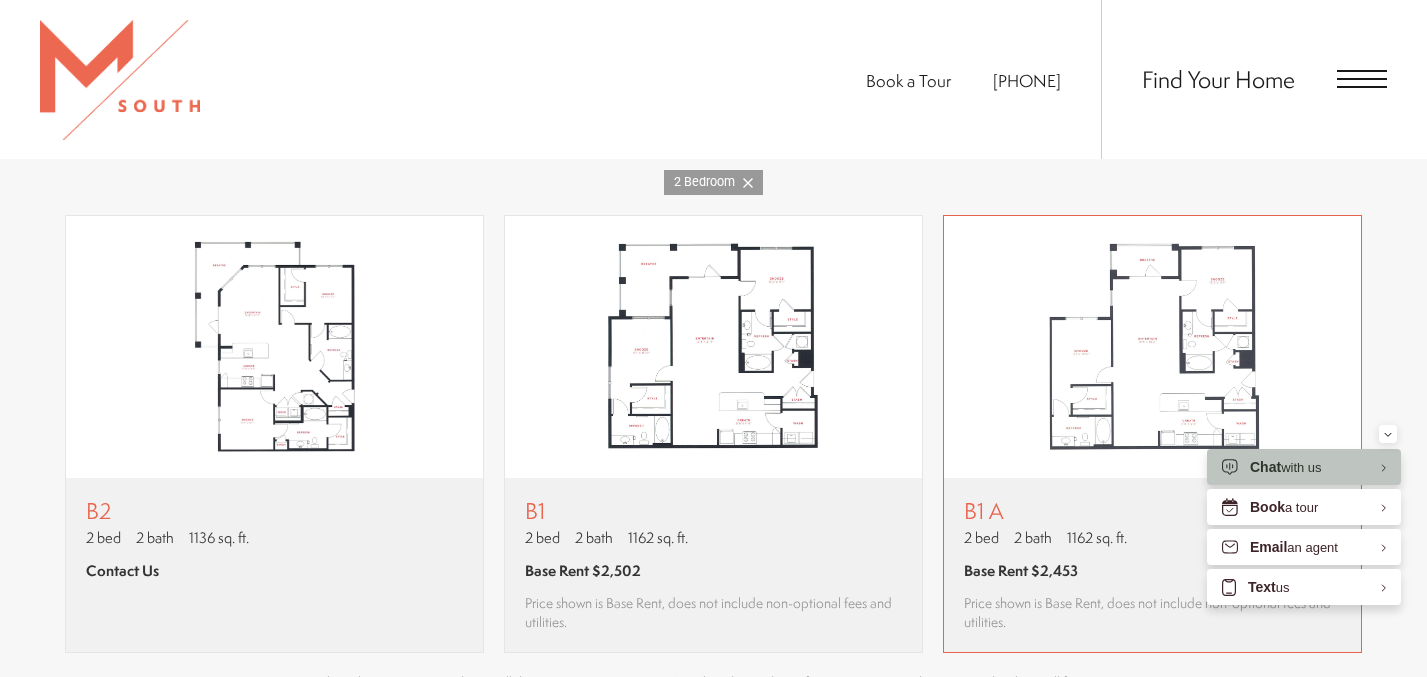 click at bounding box center (1152, 347) 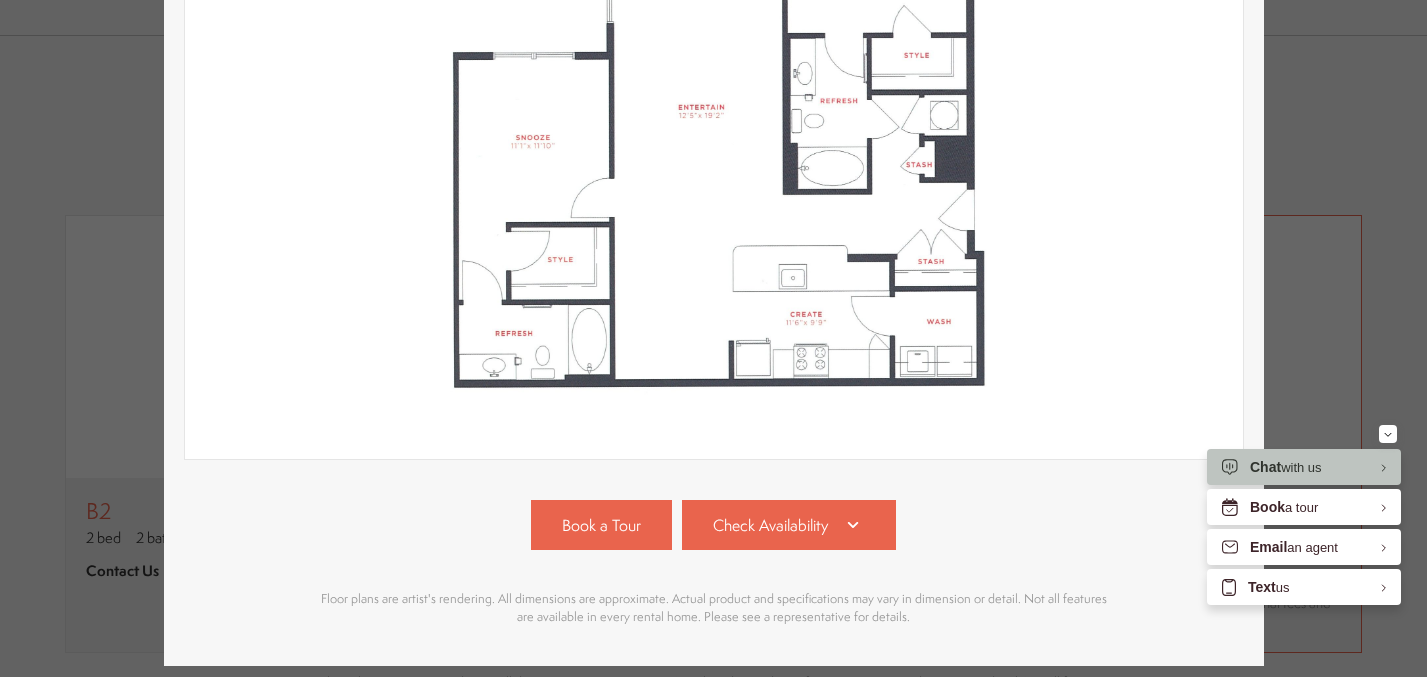 scroll, scrollTop: 463, scrollLeft: 0, axis: vertical 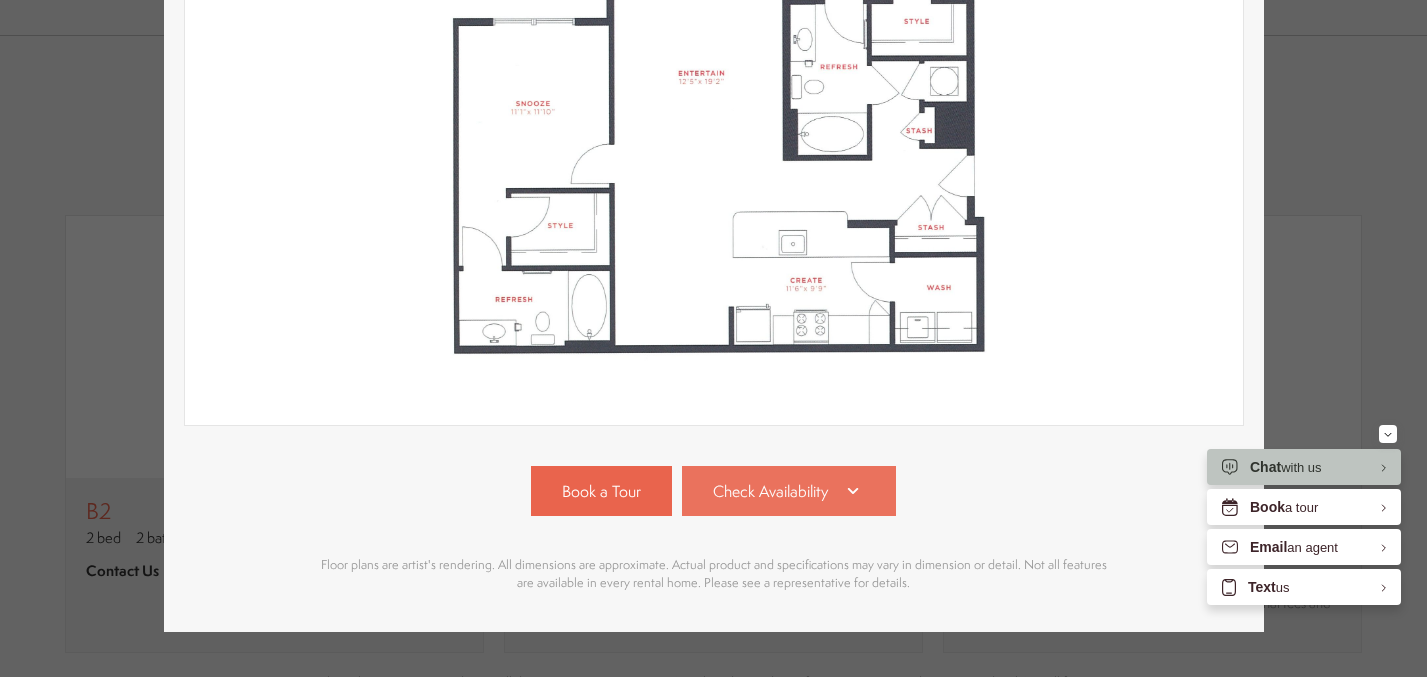 click on "Check Availability" at bounding box center (770, 491) 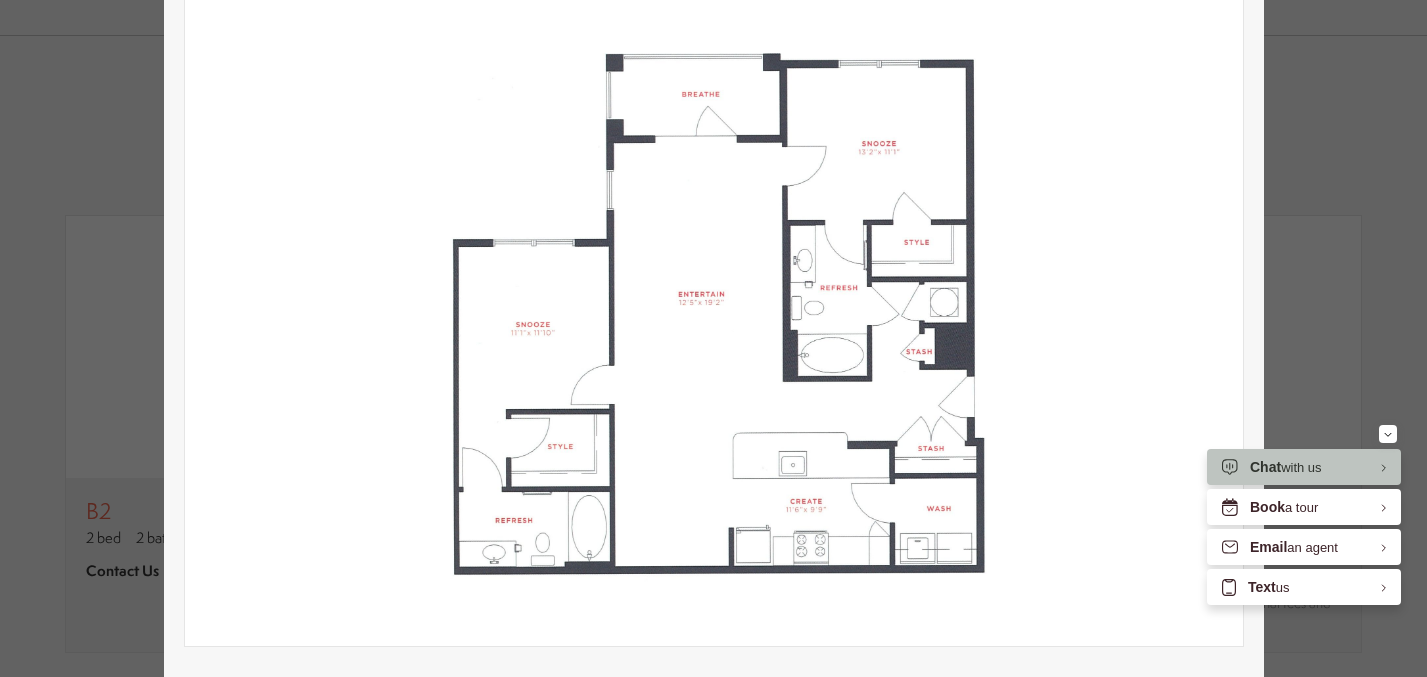 scroll, scrollTop: 239, scrollLeft: 0, axis: vertical 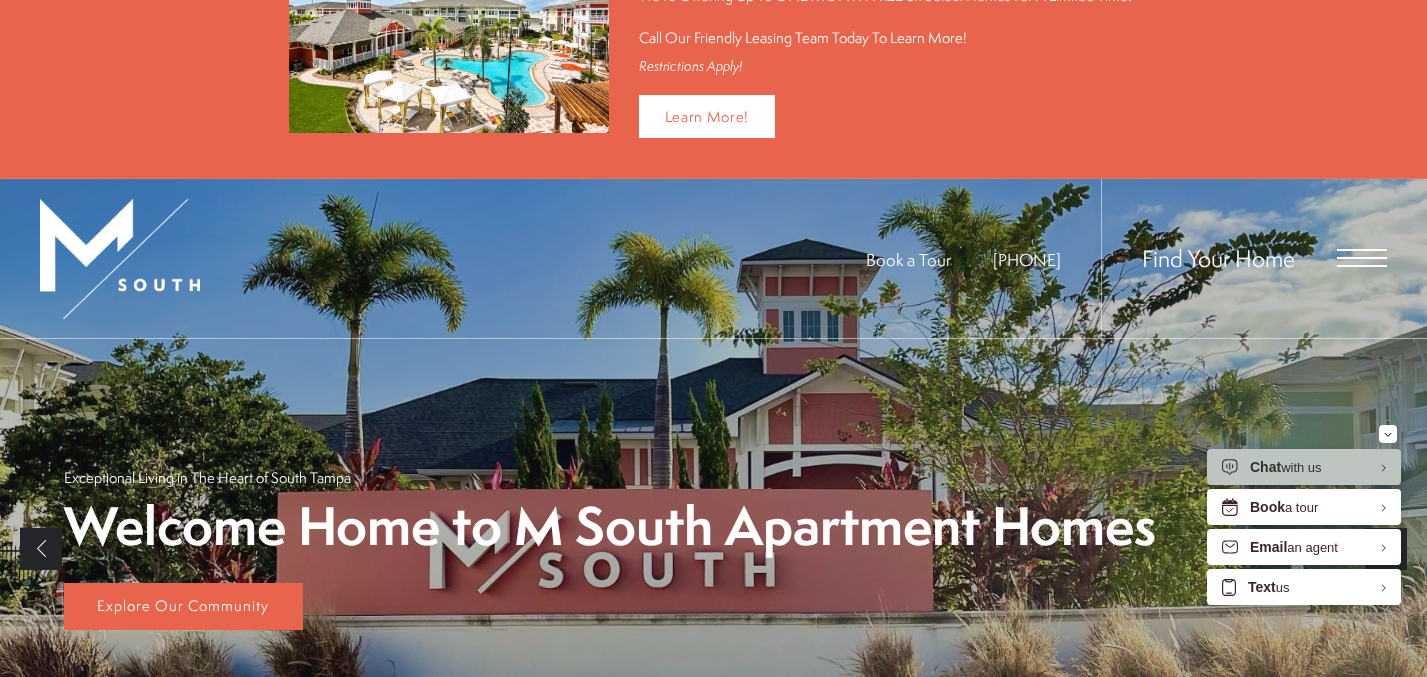 click at bounding box center [1362, 258] 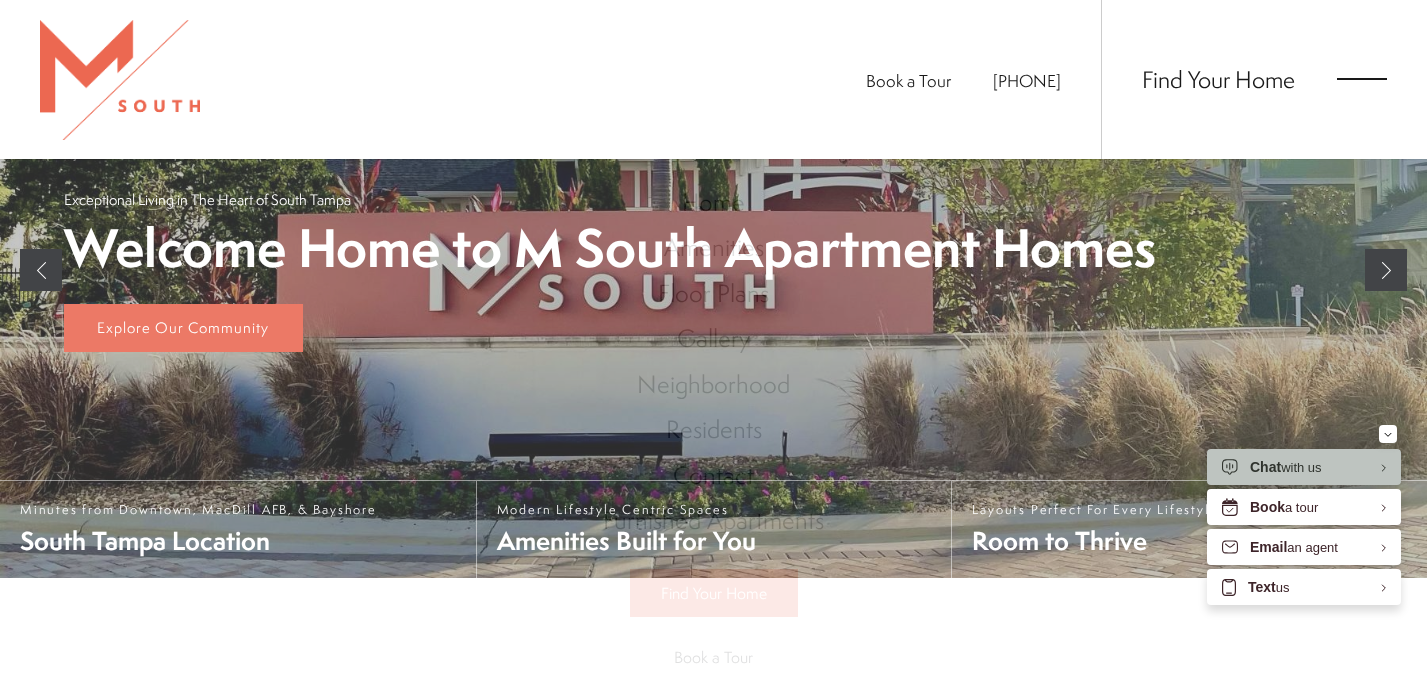 scroll, scrollTop: 0, scrollLeft: 0, axis: both 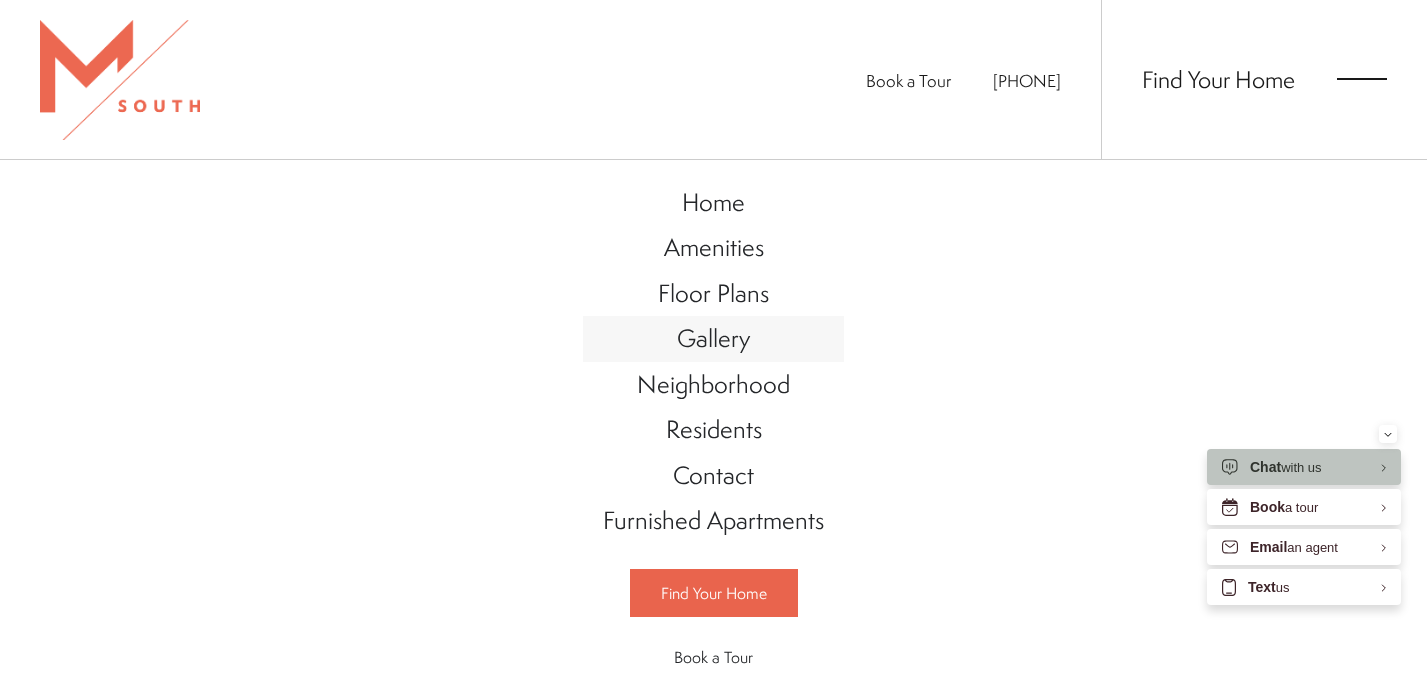click on "Gallery" at bounding box center [713, 338] 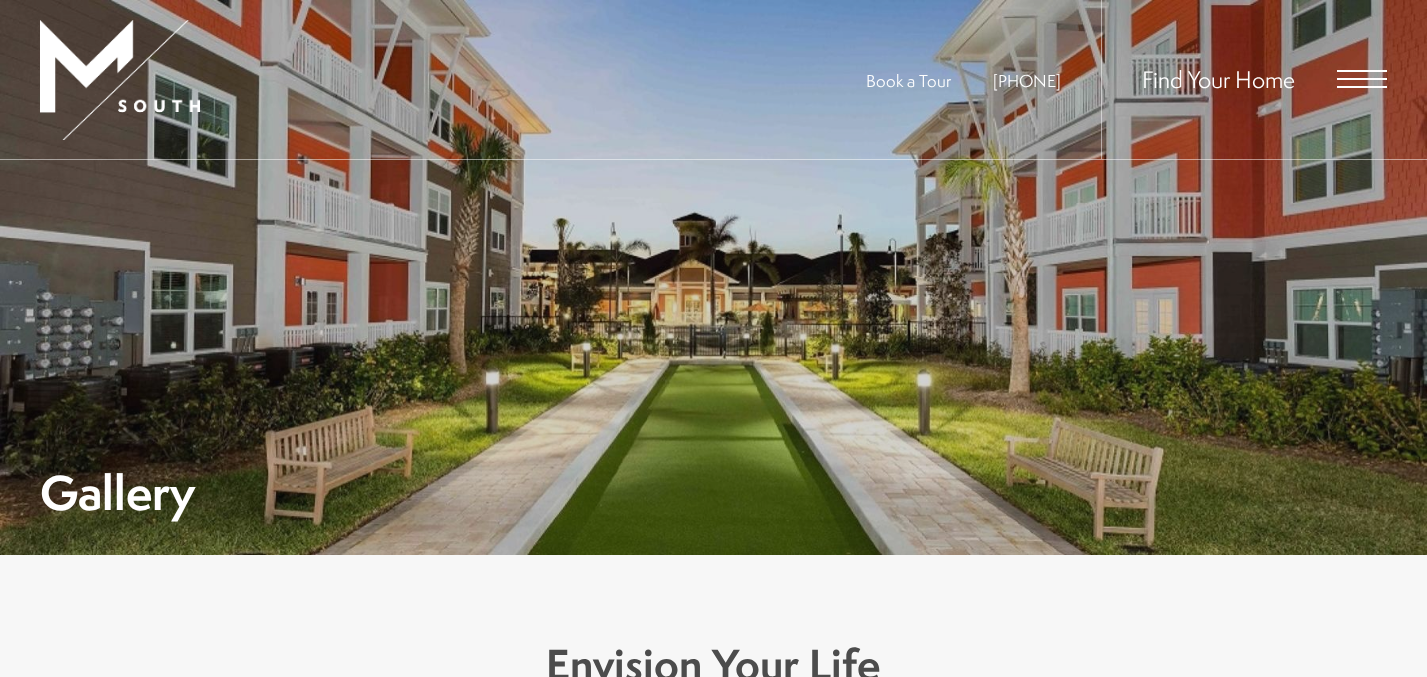 scroll, scrollTop: 0, scrollLeft: 0, axis: both 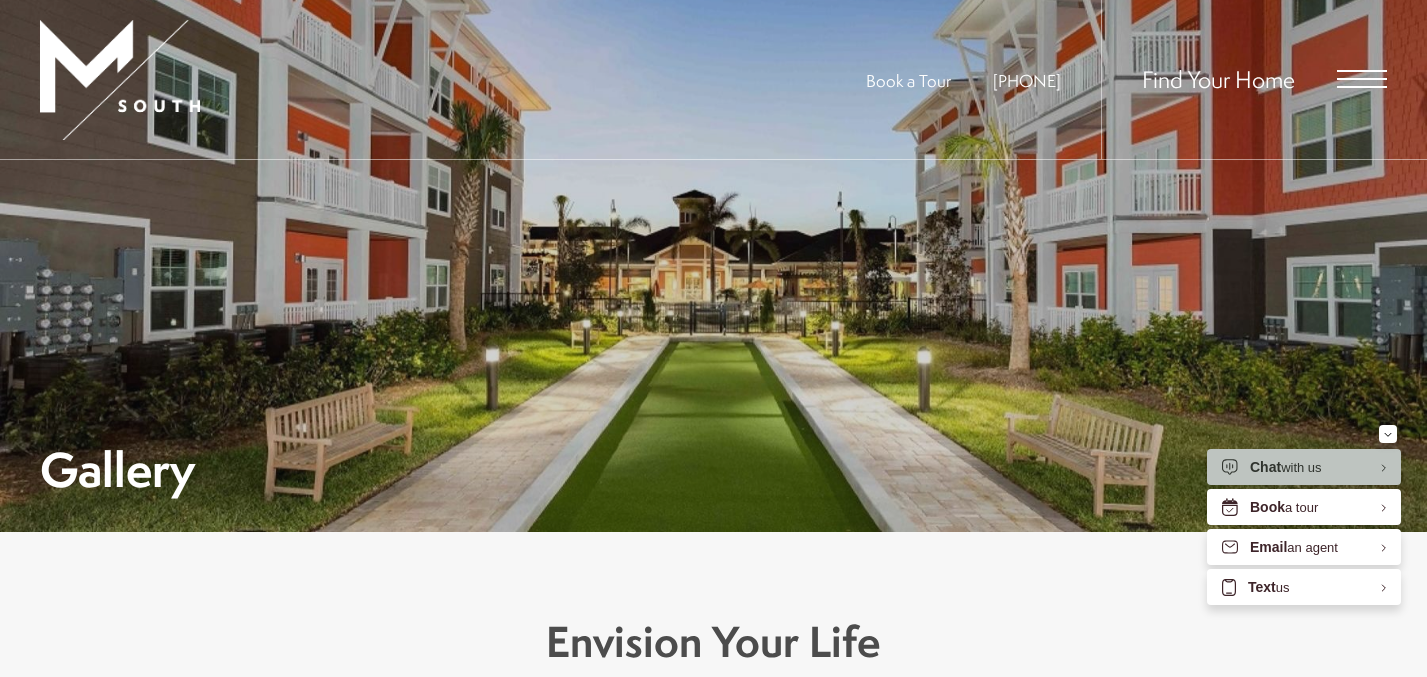 click at bounding box center (1362, 87) 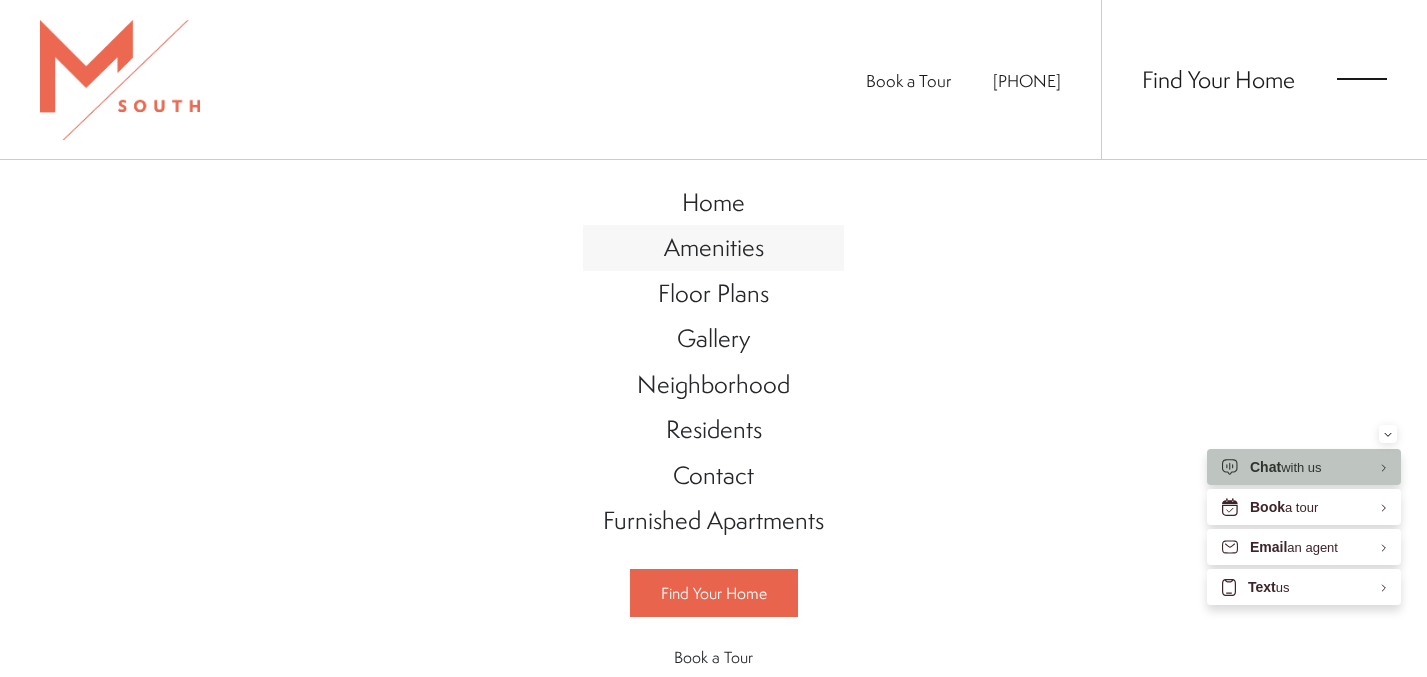 click on "Amenities" at bounding box center (714, 247) 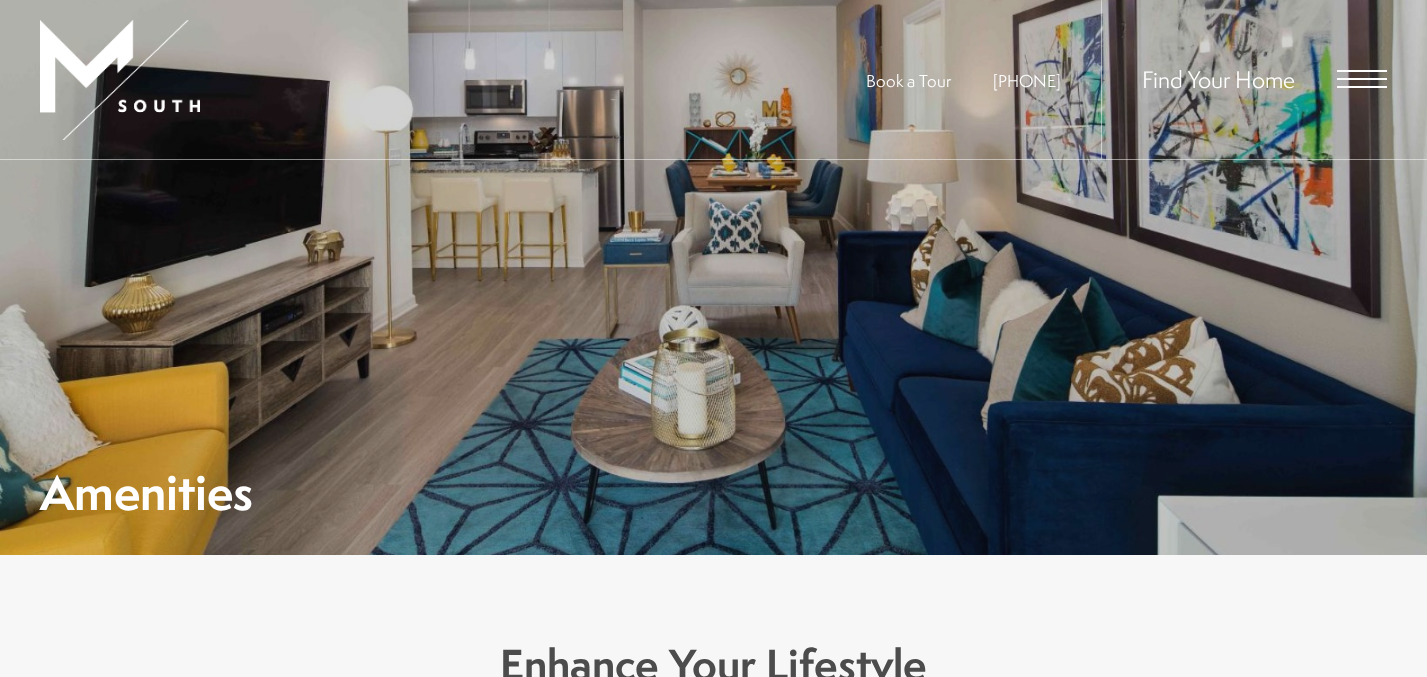 scroll, scrollTop: 0, scrollLeft: 0, axis: both 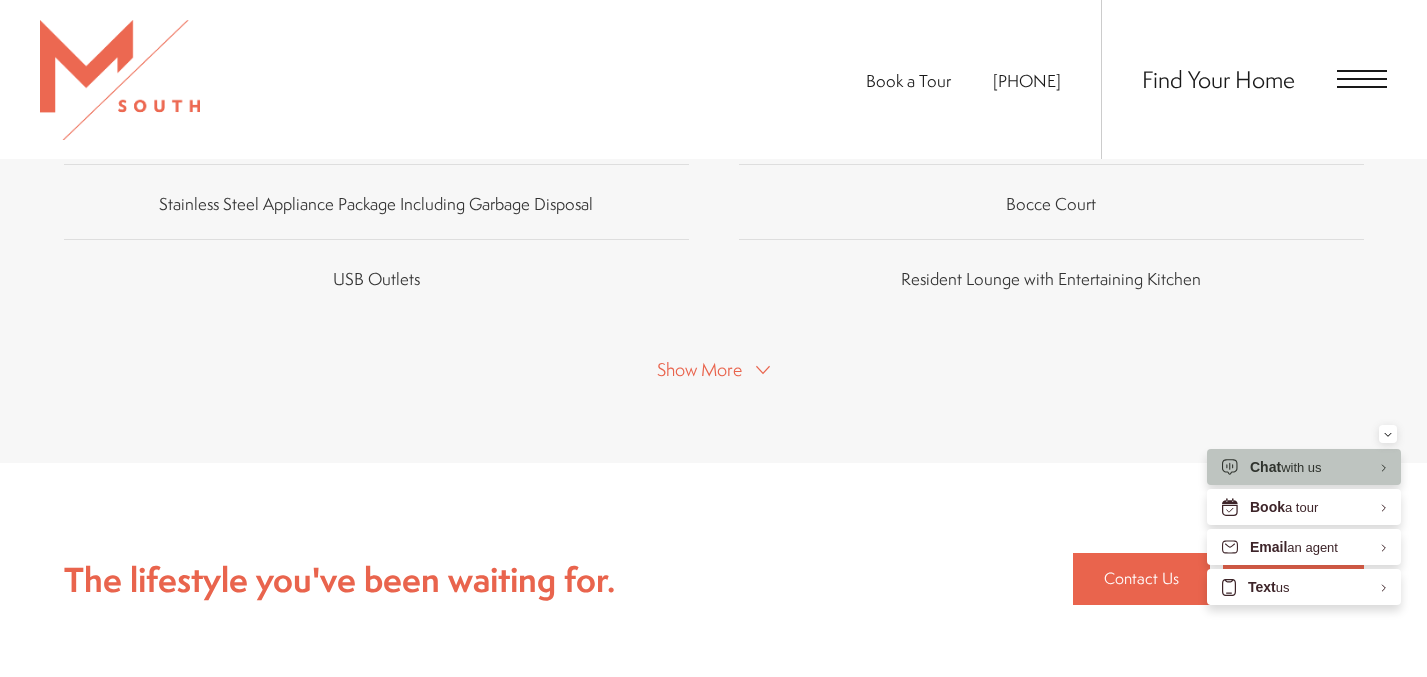click on "Show More" at bounding box center (699, 369) 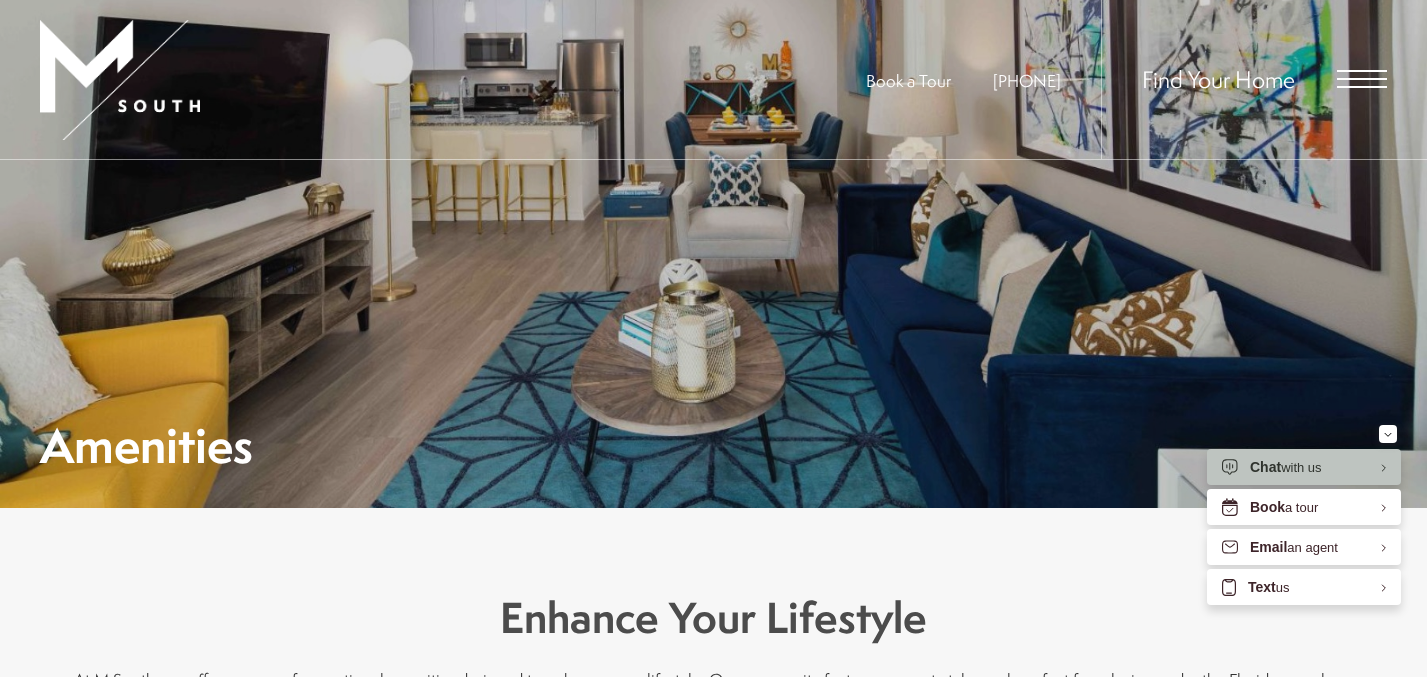 scroll, scrollTop: 36, scrollLeft: 0, axis: vertical 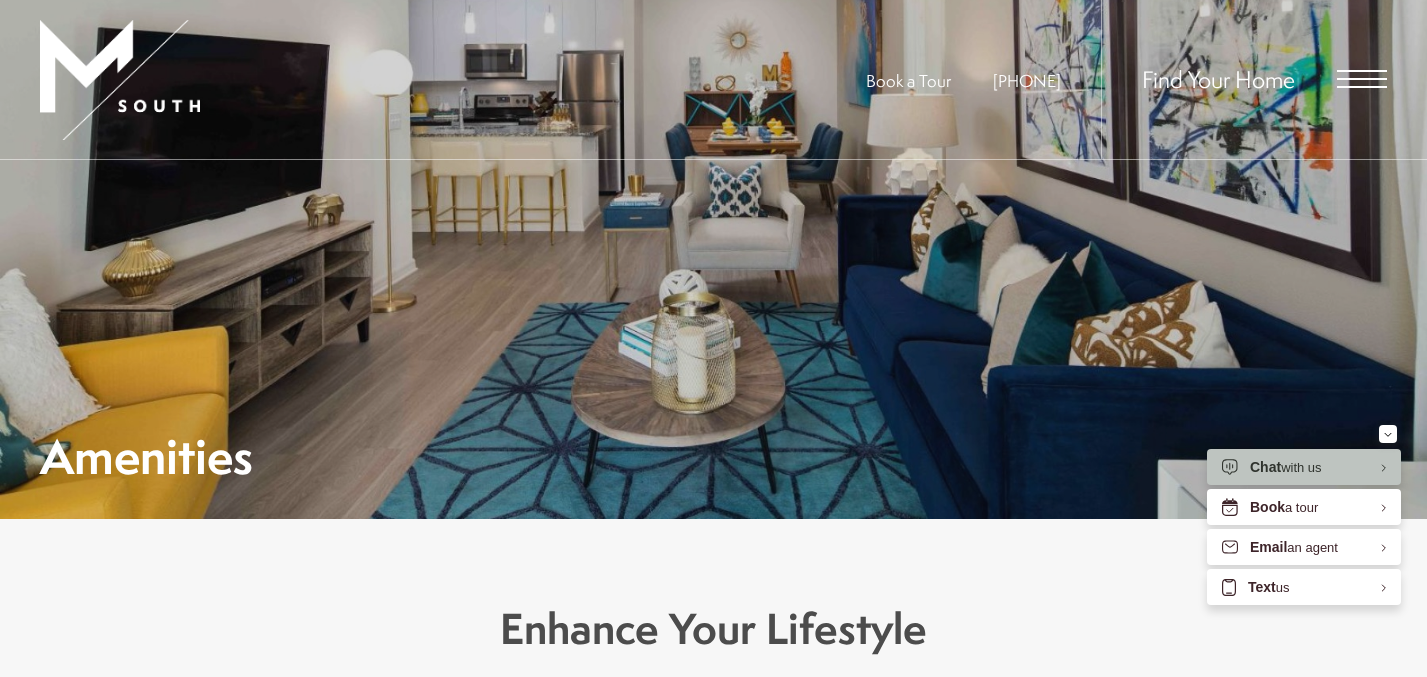 click at bounding box center [1362, 79] 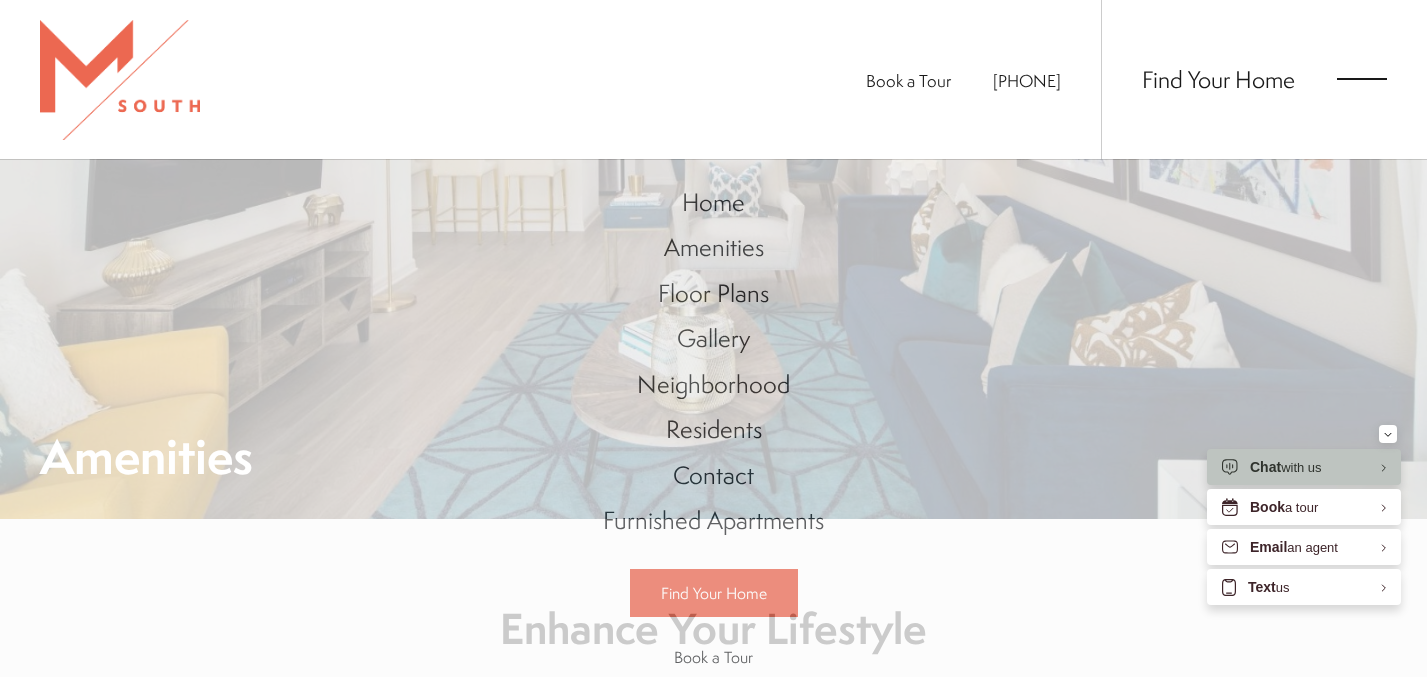 scroll, scrollTop: 0, scrollLeft: 0, axis: both 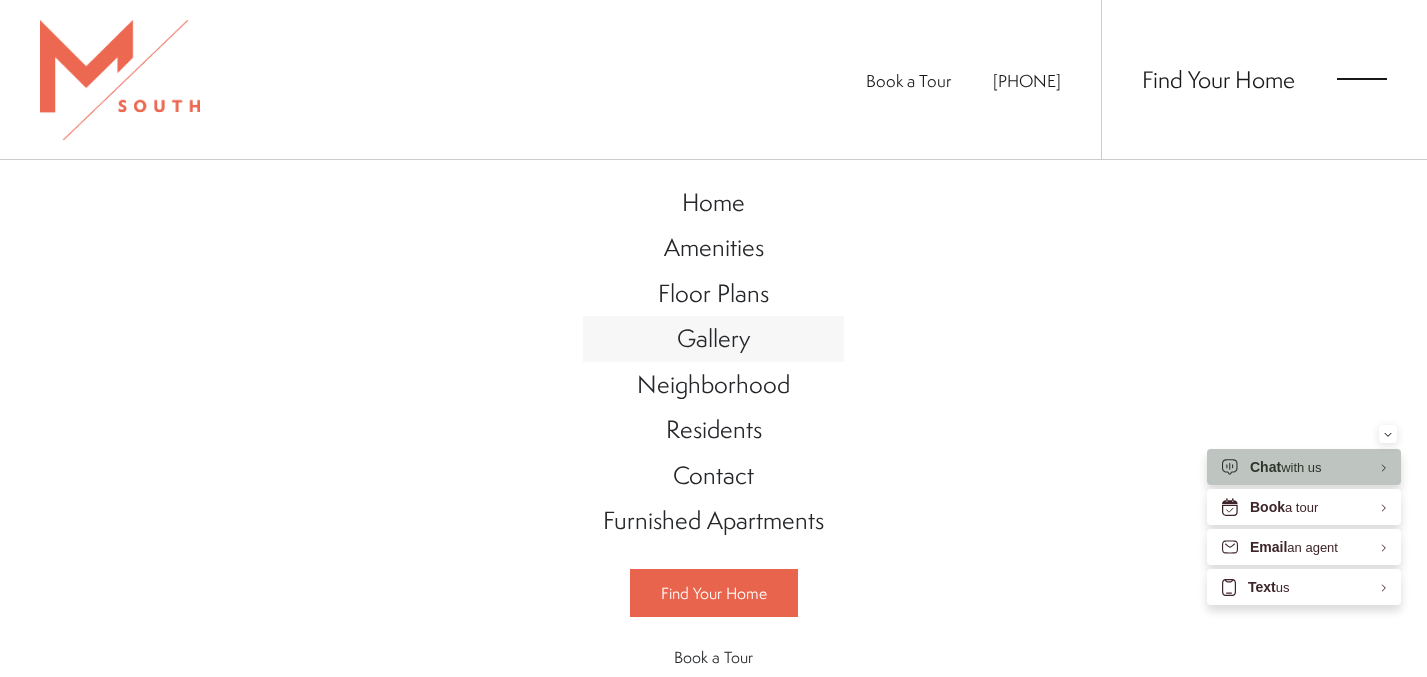 click on "Gallery" at bounding box center (713, 338) 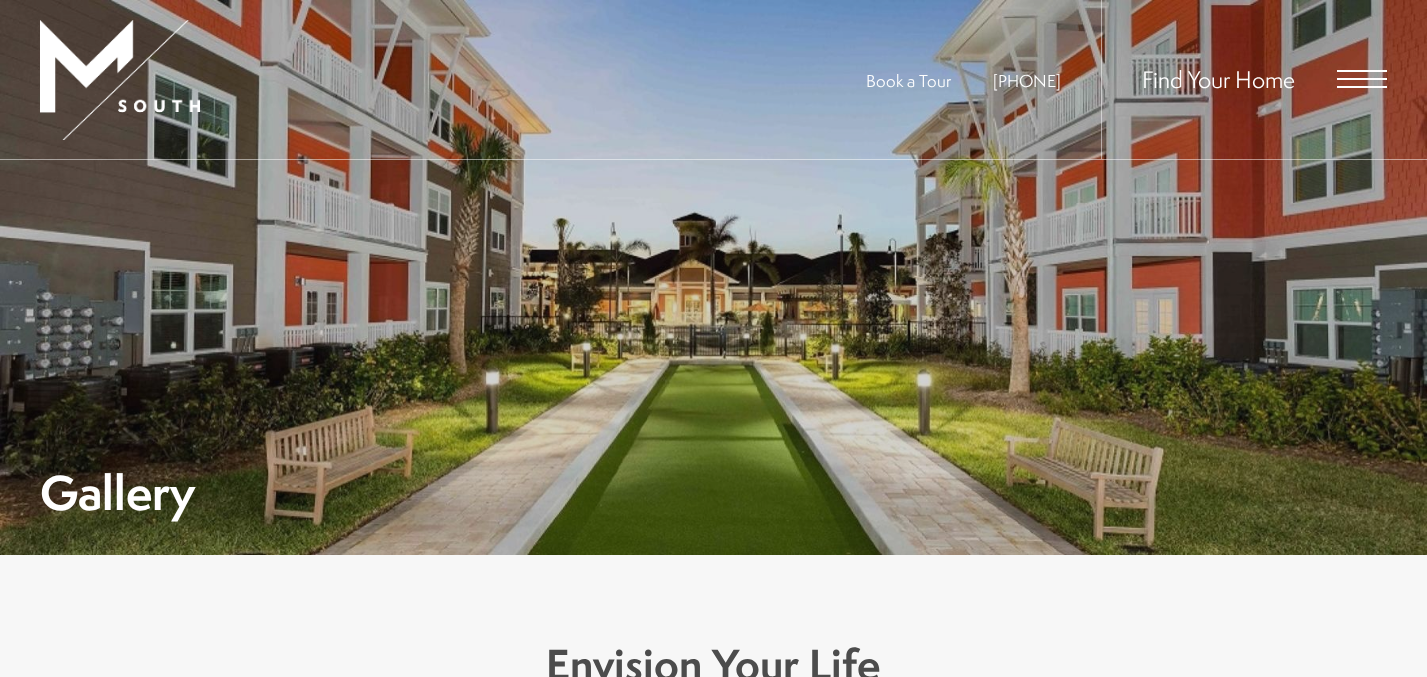 scroll, scrollTop: 0, scrollLeft: 0, axis: both 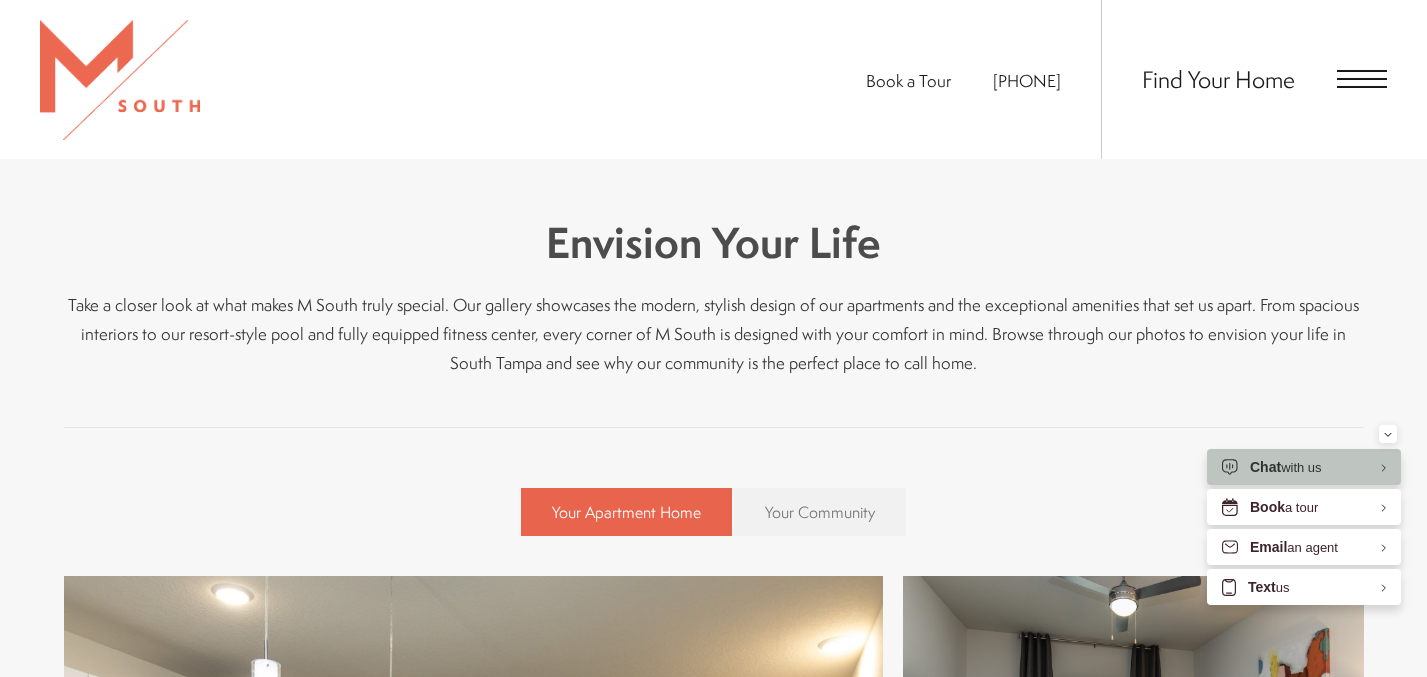 click on "Your Community" at bounding box center (820, 512) 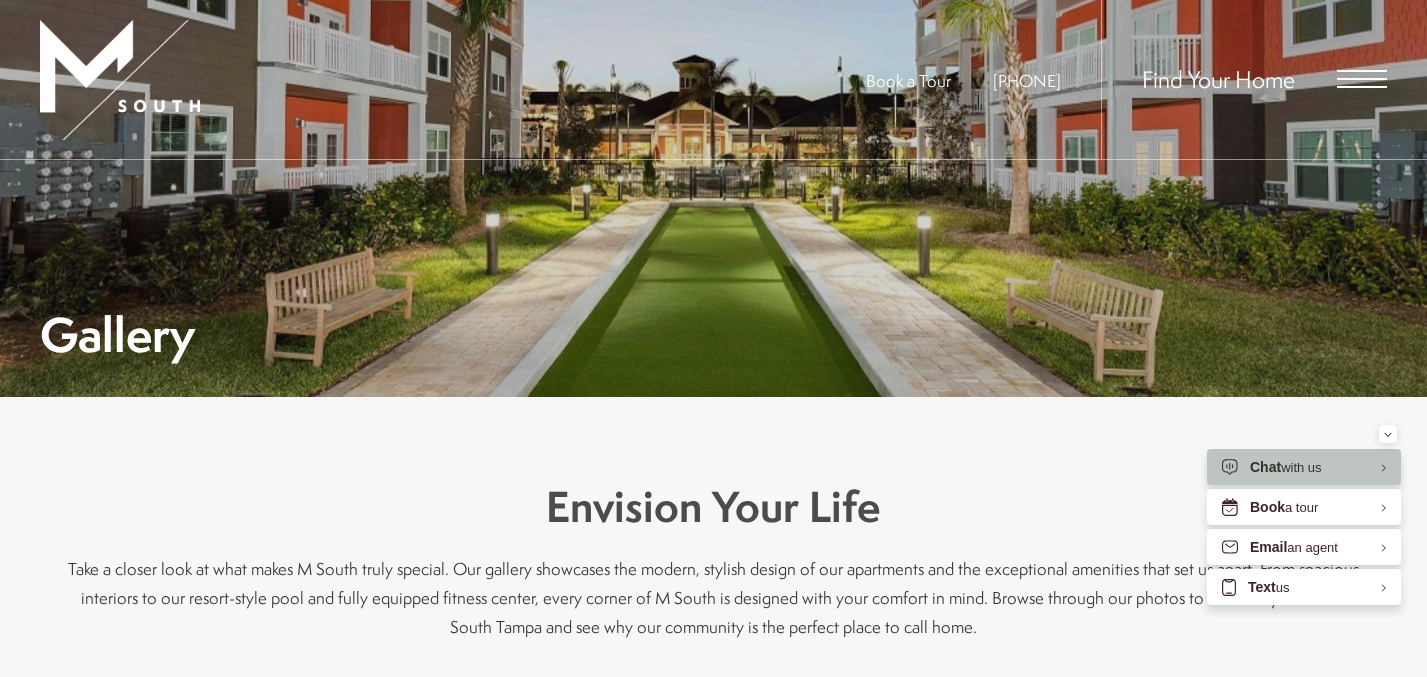scroll, scrollTop: 0, scrollLeft: 0, axis: both 